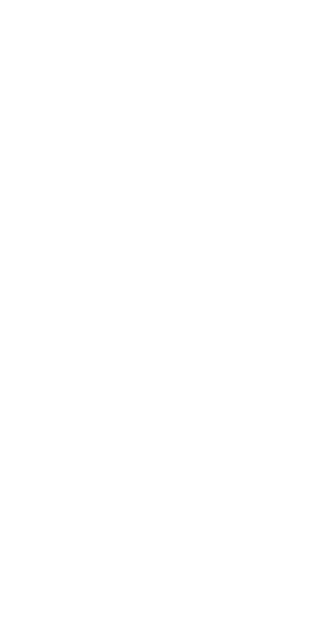 scroll, scrollTop: 0, scrollLeft: 0, axis: both 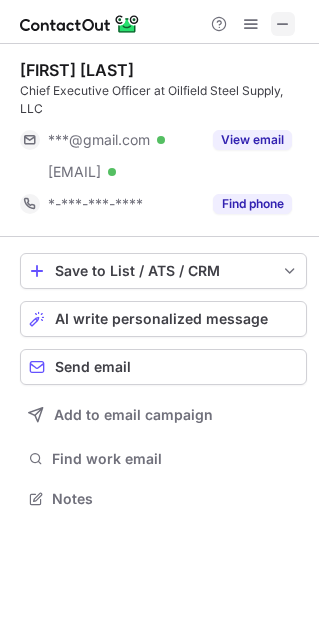 click at bounding box center [283, 24] 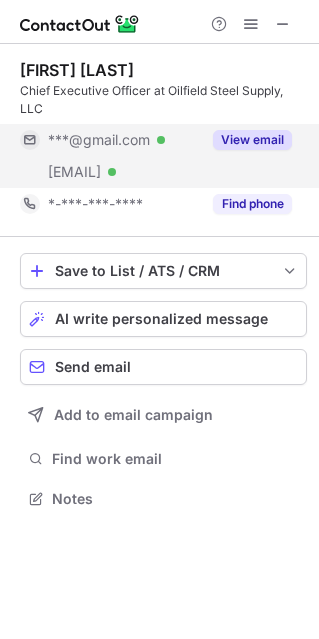 click on "View email" at bounding box center [252, 140] 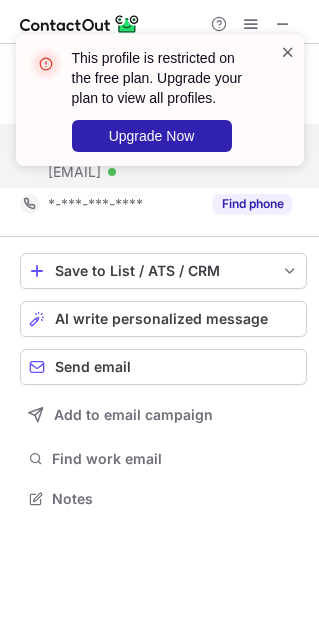 click at bounding box center [288, 52] 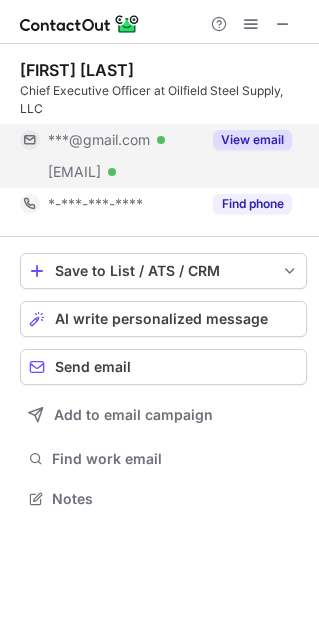 click on "This profile is restricted on the free plan. Upgrade your plan to view all profiles. Upgrade Now" at bounding box center (160, 108) 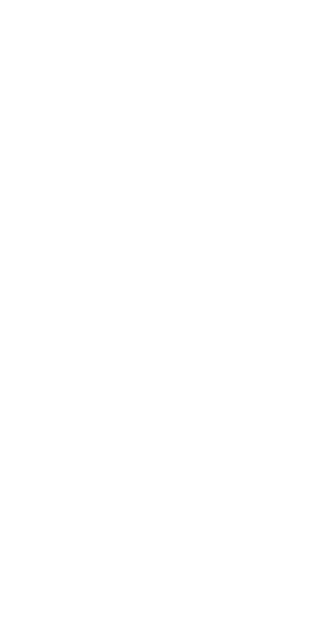 scroll, scrollTop: 0, scrollLeft: 0, axis: both 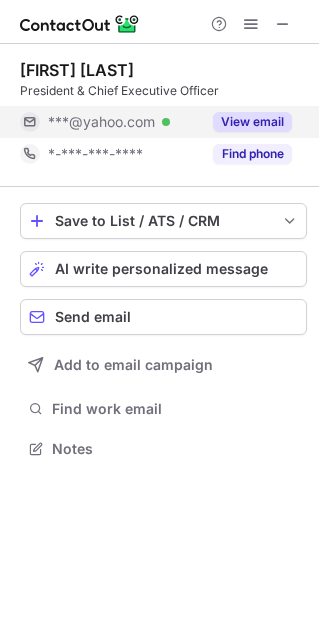 click on "View email" at bounding box center (252, 122) 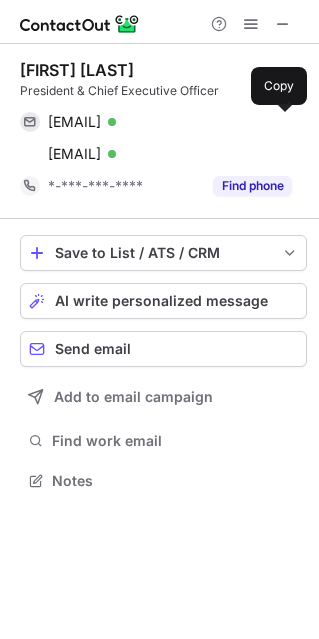 scroll, scrollTop: 10, scrollLeft: 10, axis: both 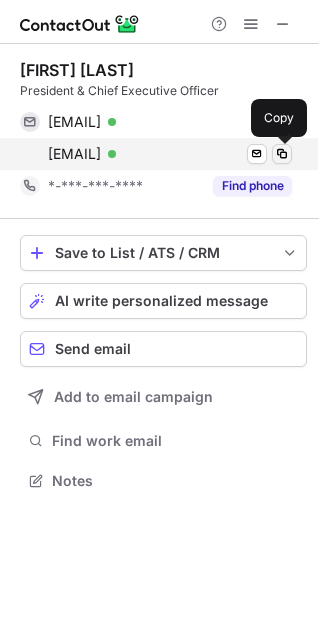 click at bounding box center [282, 154] 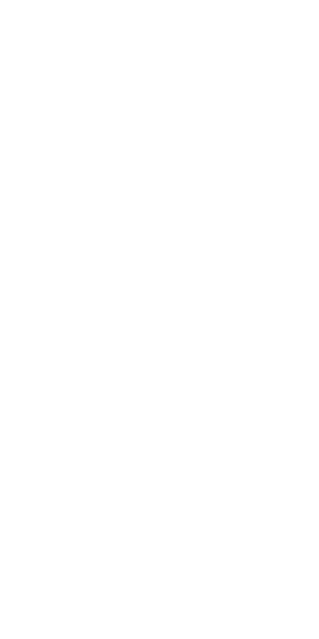 scroll, scrollTop: 0, scrollLeft: 0, axis: both 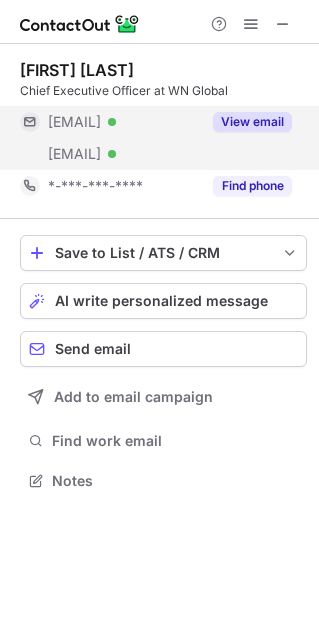 click on "View email" at bounding box center (252, 122) 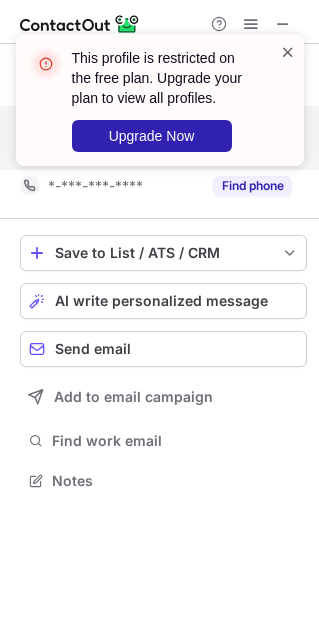 click at bounding box center (288, 52) 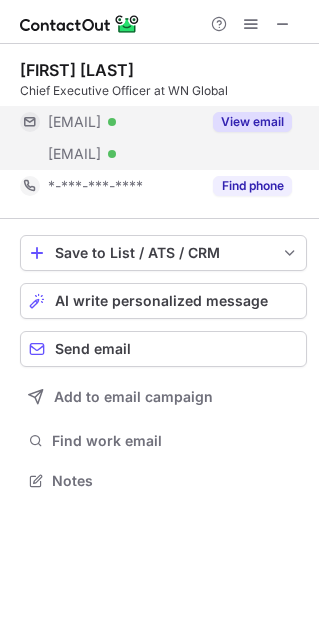 click on "This profile is restricted on the free plan. Upgrade your plan to view all profiles. Upgrade Now" at bounding box center [160, 108] 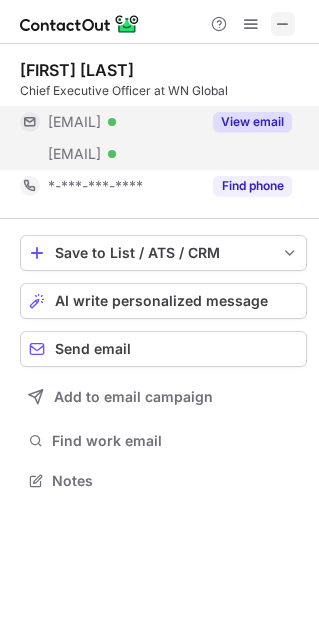click at bounding box center [283, 24] 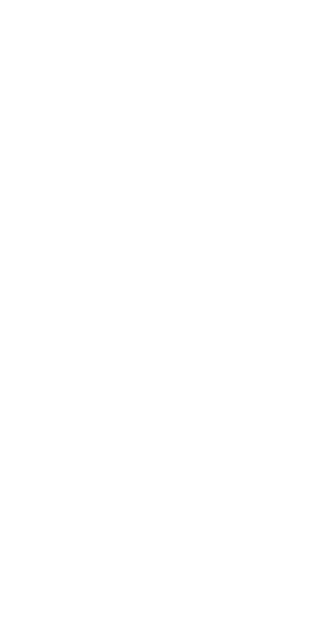 scroll, scrollTop: 0, scrollLeft: 0, axis: both 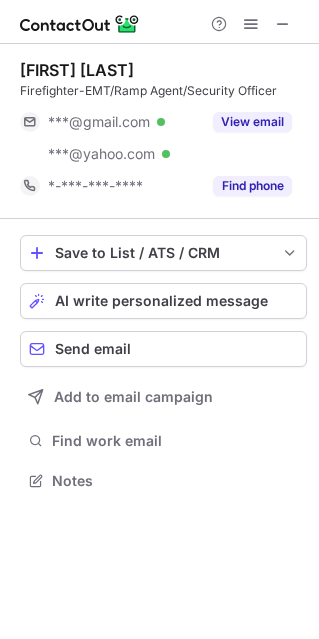click on "Firefighter-EMT/Ramp Agent/Security Officer" at bounding box center [163, 91] 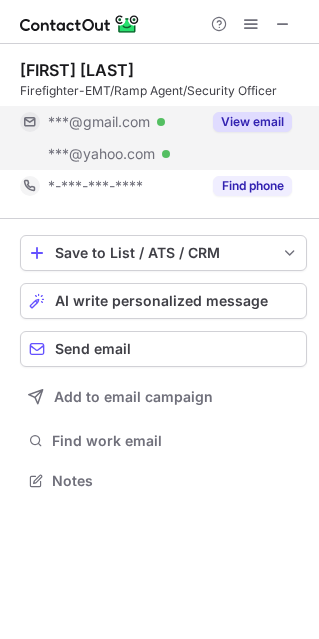 click on "View email" at bounding box center (252, 122) 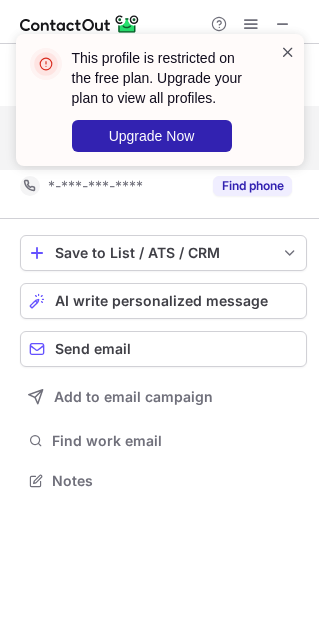 click at bounding box center (288, 52) 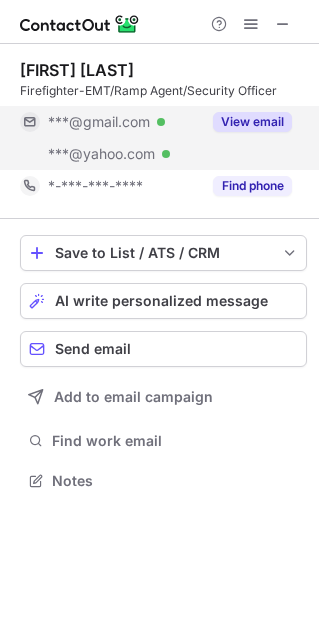 click at bounding box center [288, 52] 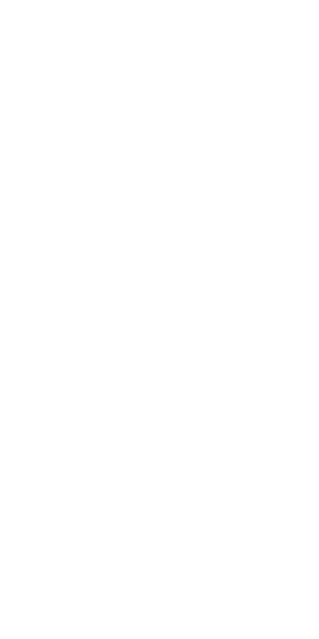 scroll, scrollTop: 0, scrollLeft: 0, axis: both 